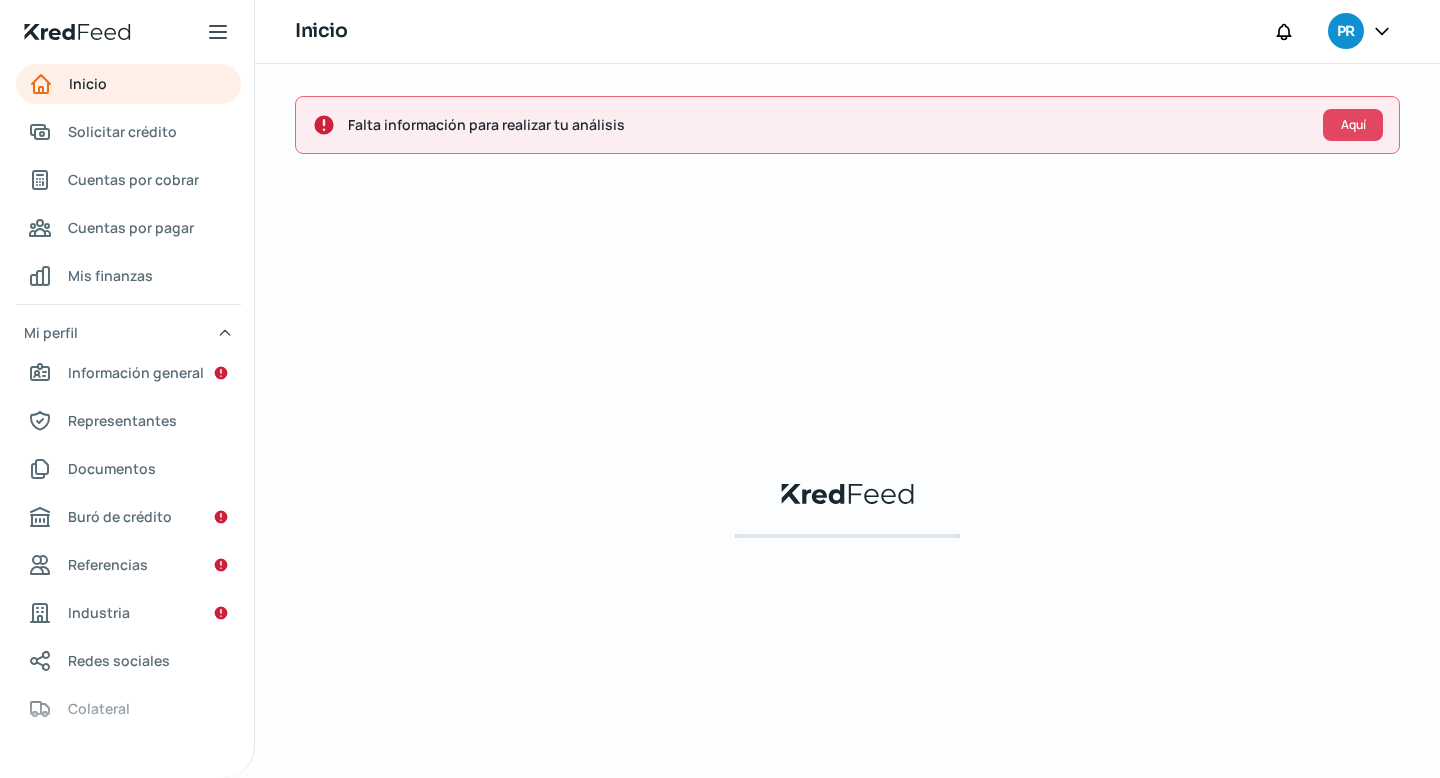 scroll, scrollTop: 0, scrollLeft: 0, axis: both 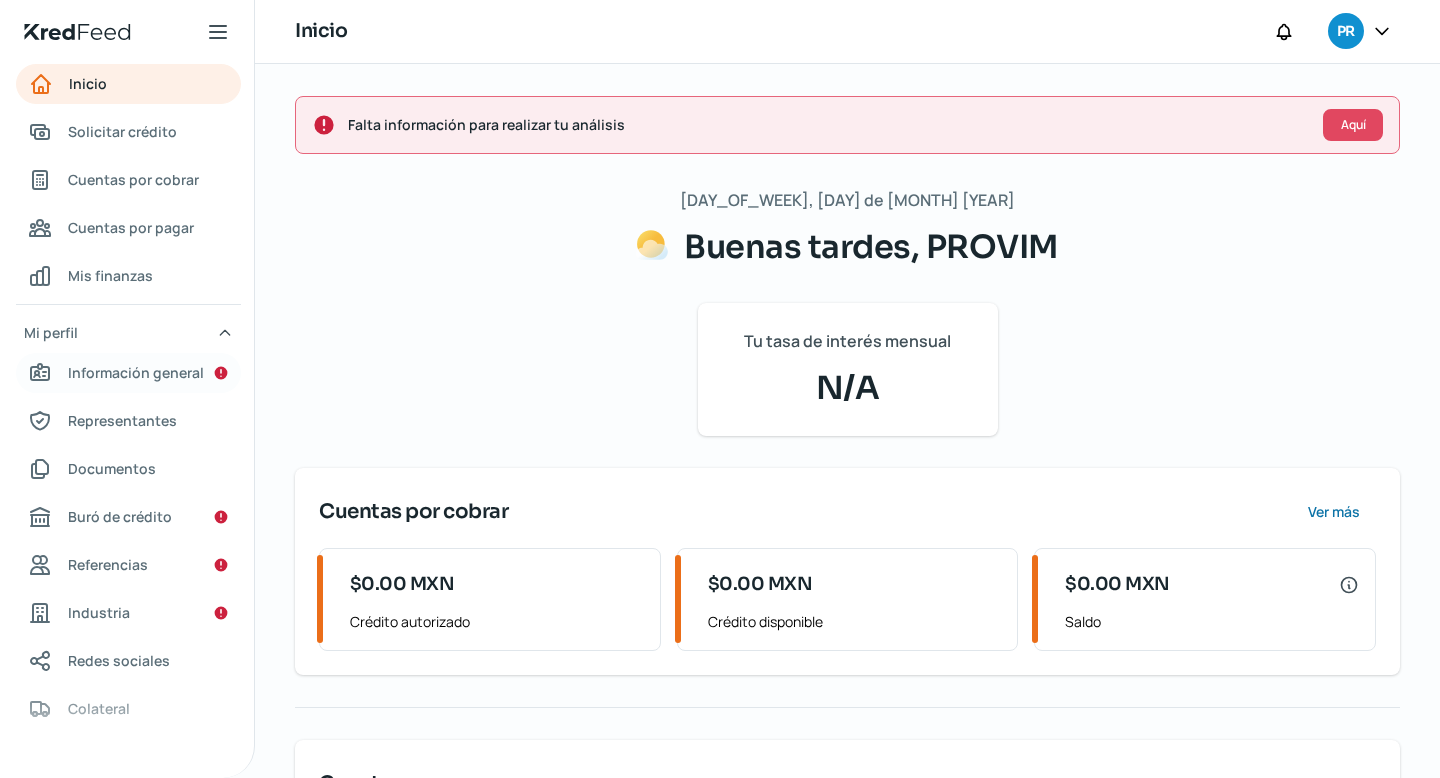 click on "Información general" at bounding box center [136, 372] 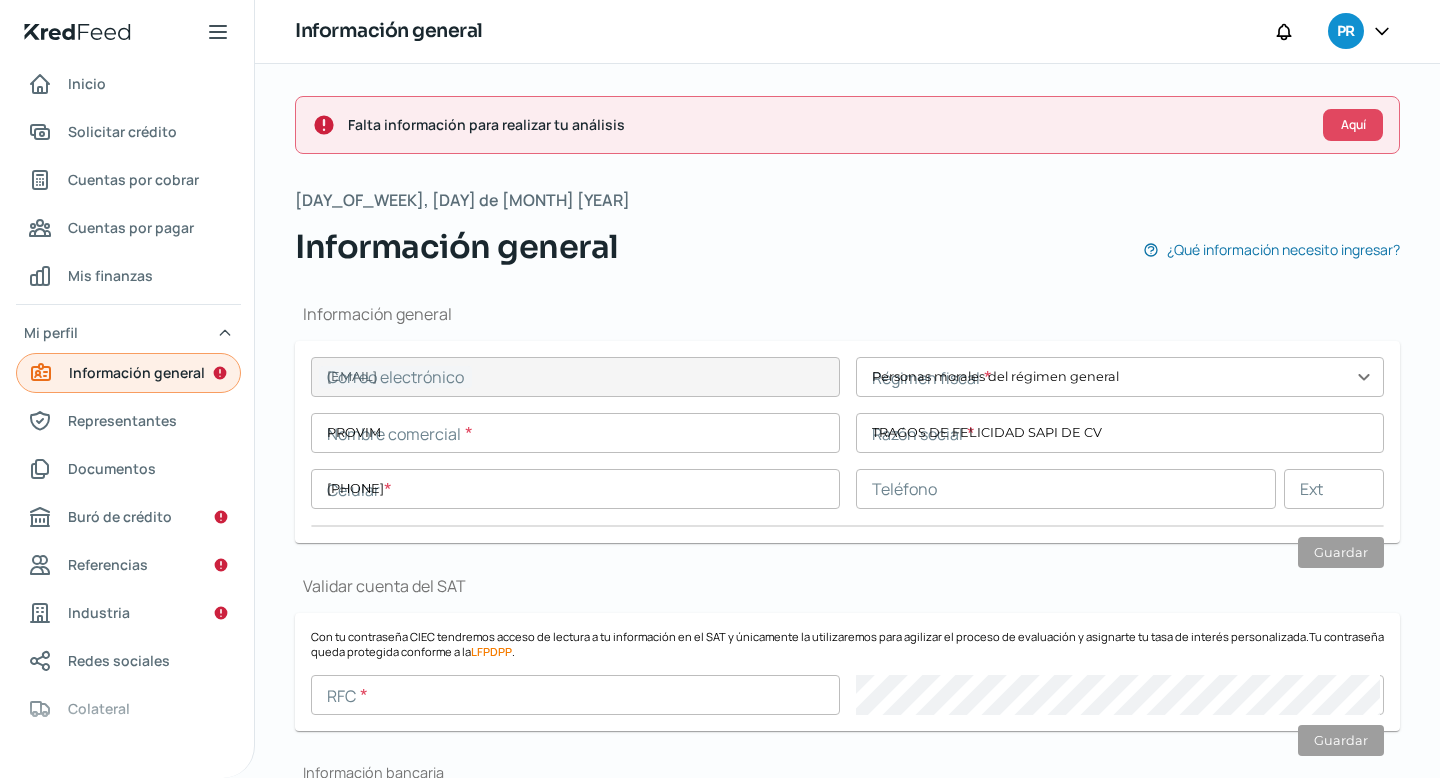type on "[EMAIL]" 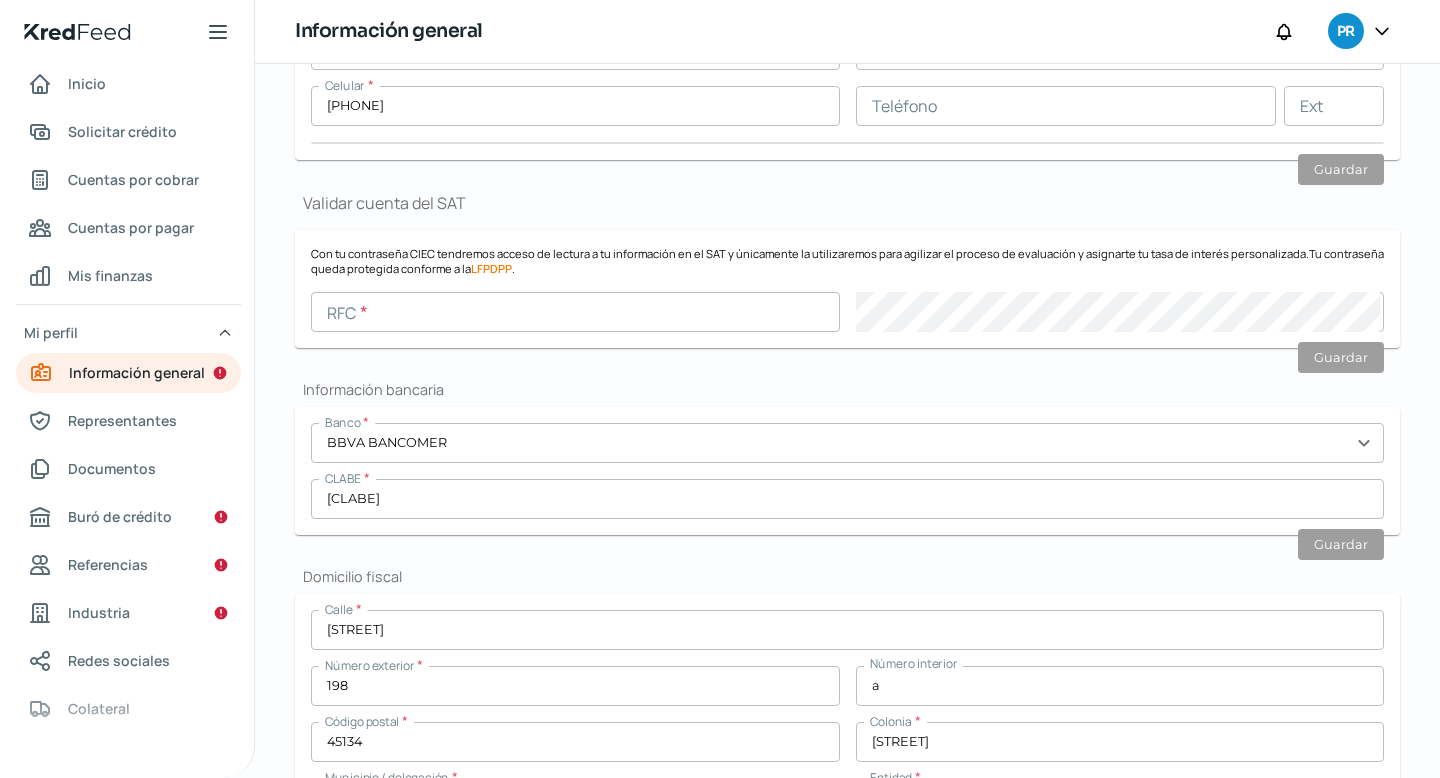 scroll, scrollTop: 377, scrollLeft: 0, axis: vertical 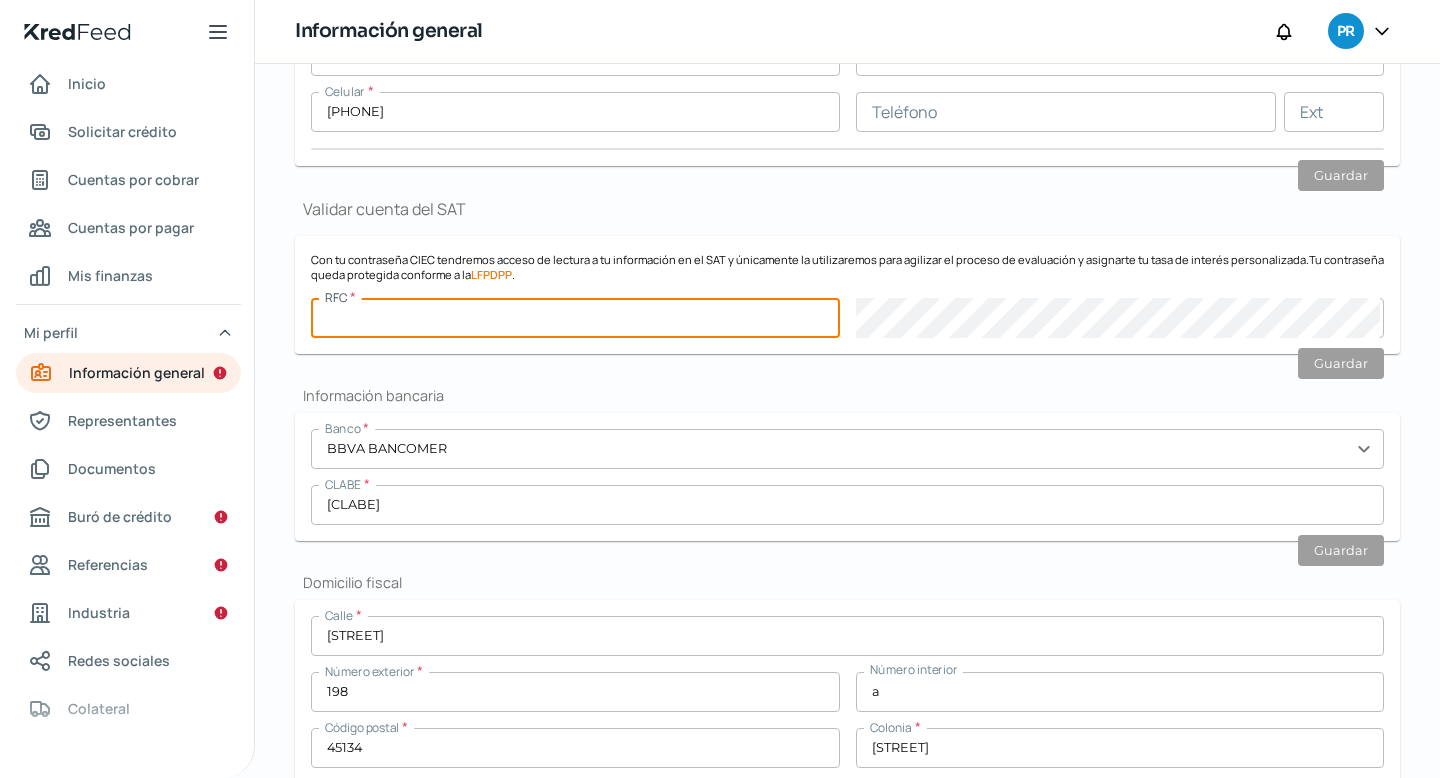 click at bounding box center (575, 318) 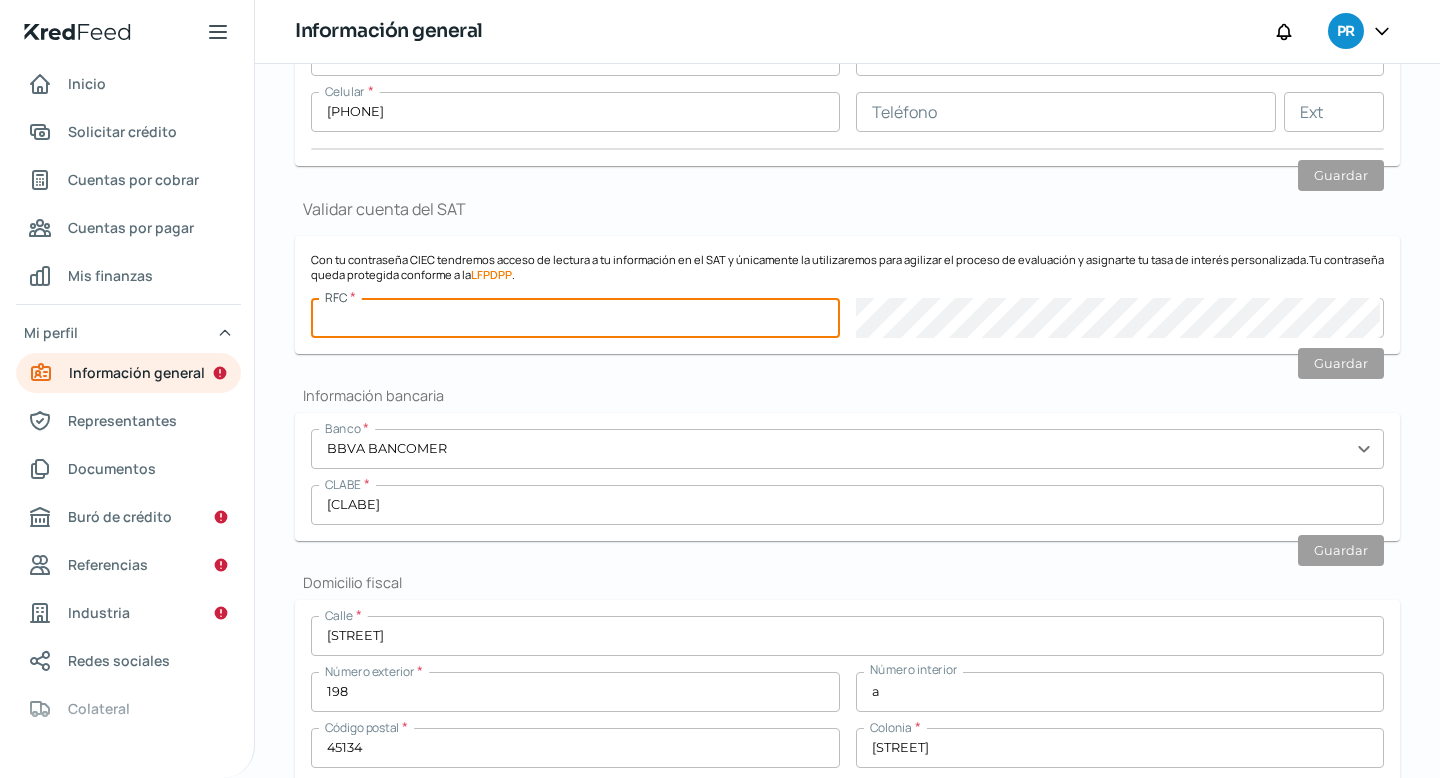 type on "[RFC]" 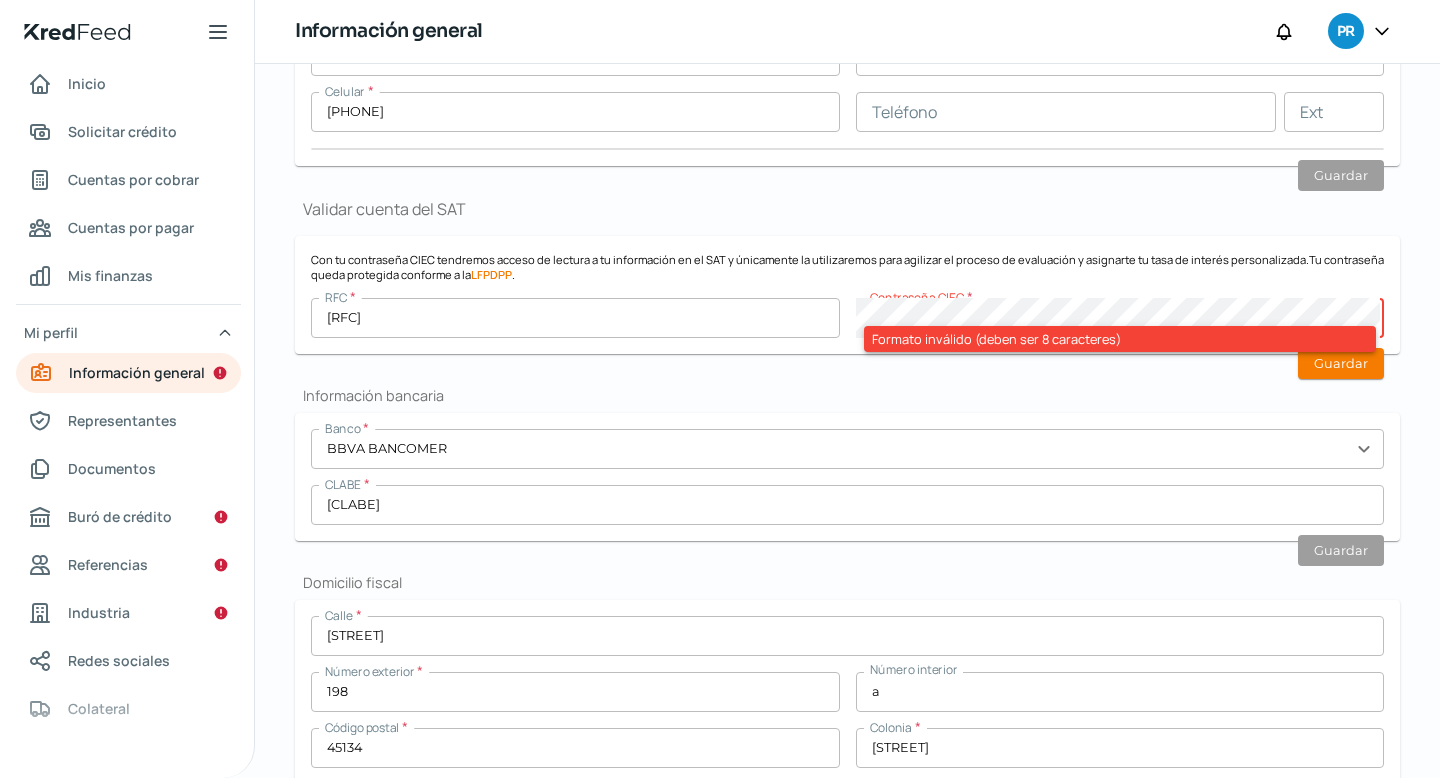 click on "Información general Correo electrónico [EMAIL] Régimen fiscal * Personas morales del régimen general expand_more Nombre comercial * PROVIM Razón social * TRAGOS DE FELICIDAD SAPI DE CV Celular * [PHONE] Teléfono Ext Guardar Validar cuenta del SAT Con tu contraseña CIEC tendremos acceso de lectura a tu información en el SAT y únicamente la utilizaremos para agilizar el proceso de evaluación y asignarte tu tasa de interés personalizada. Tu contraseña queda protegida conforme a la  LFPDPP . RFC * [RFC] Contraseña CIEC * Formato inválido (deben ser 8 caracteres) Guardar Información bancaria Banco * BBVA BANCOMER expand_more CLABE * [CLABE] Guardar Domicilio fiscal Calle * [STREET] Número exterior * [NUMBER] Número interior a Código postal * [POSTAL_CODE] Colonia * [COLONY] Municipio / delegación * [MUNICIPALITY] Entidad * Jalisco expand_more País * [COUNTRY] Comprobante de domicilio * cfe prod 1.pdf Guardar Domicilio comercial Autorrellenar Calle [NUMBER] a [POSTAL_CODE]" at bounding box center (847, 717) 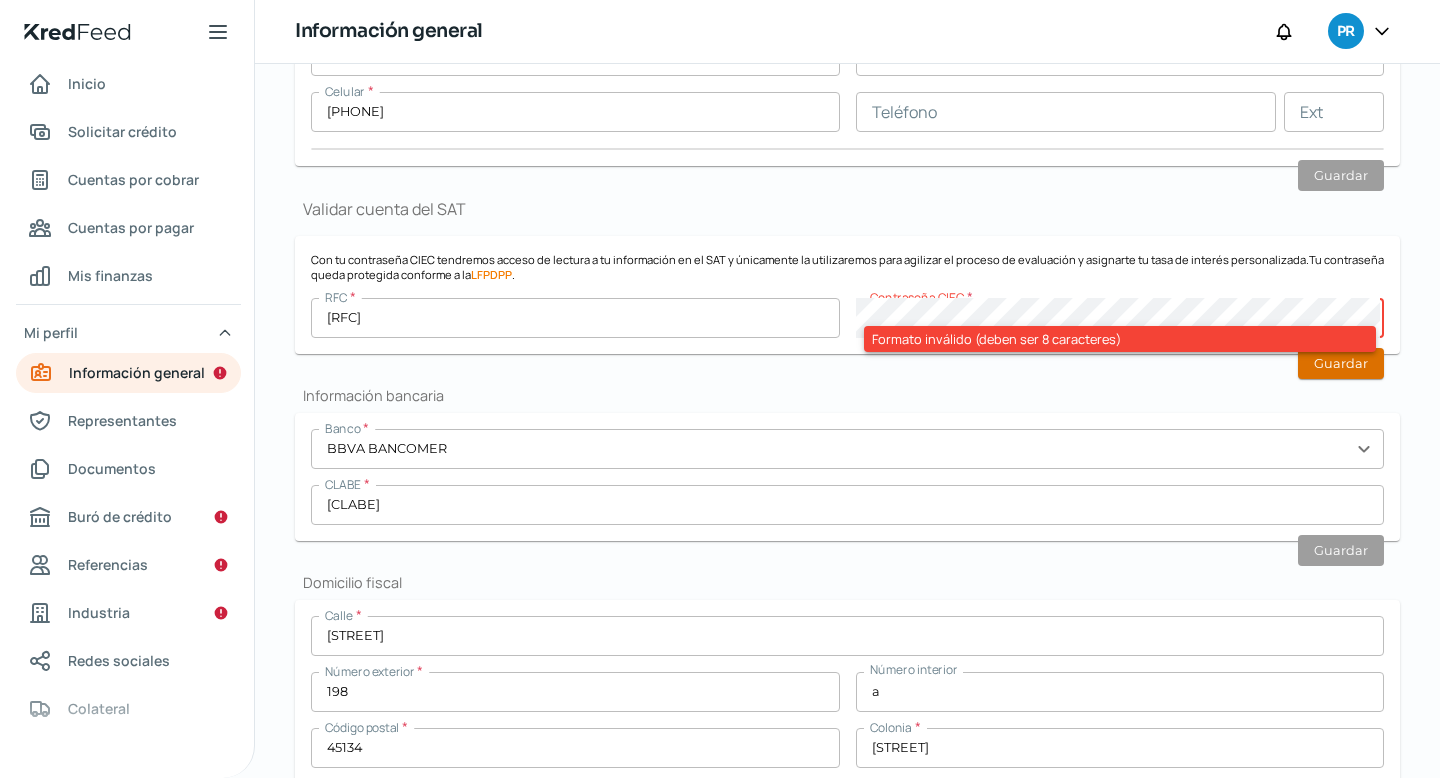 click on "Guardar" at bounding box center (1341, 363) 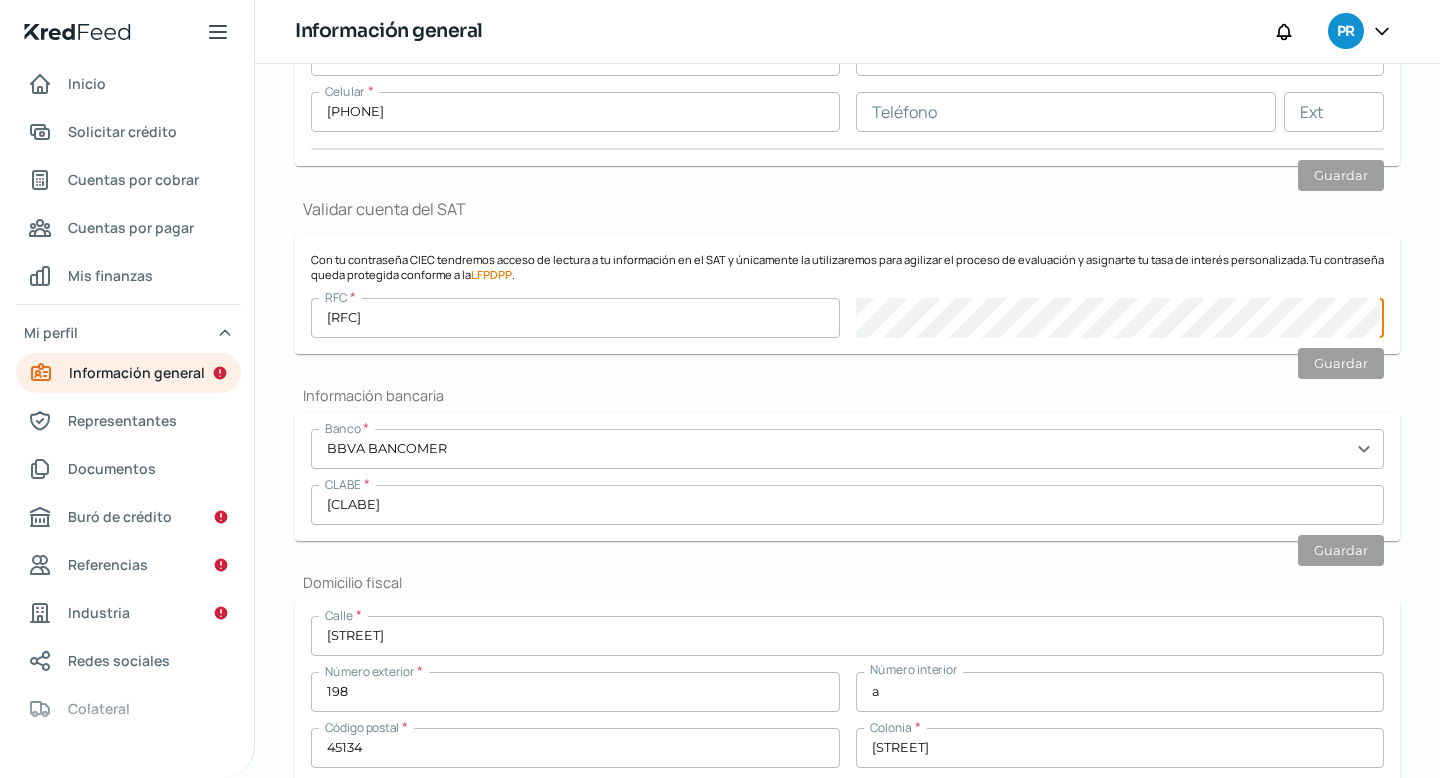 click on "Información bancaria" at bounding box center (847, 395) 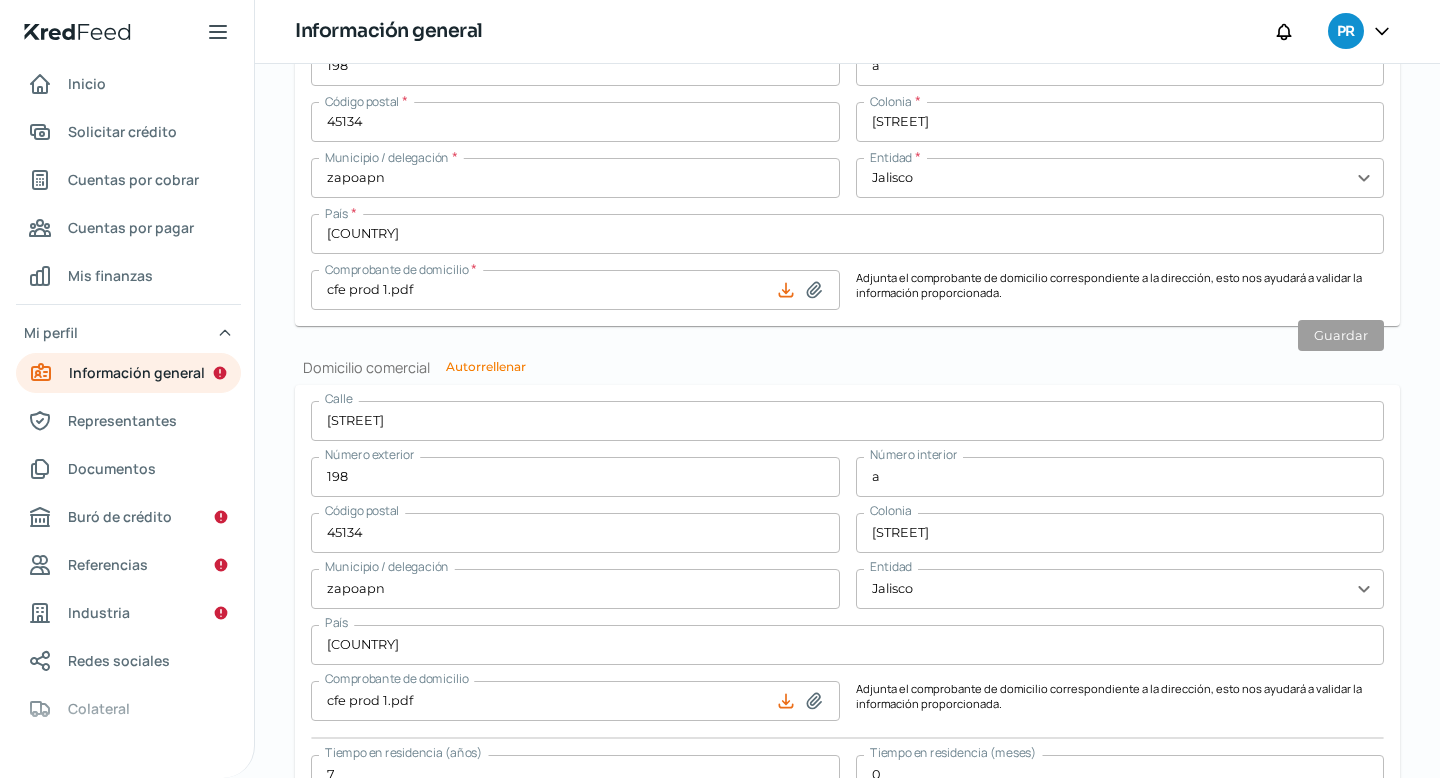 scroll, scrollTop: 1002, scrollLeft: 0, axis: vertical 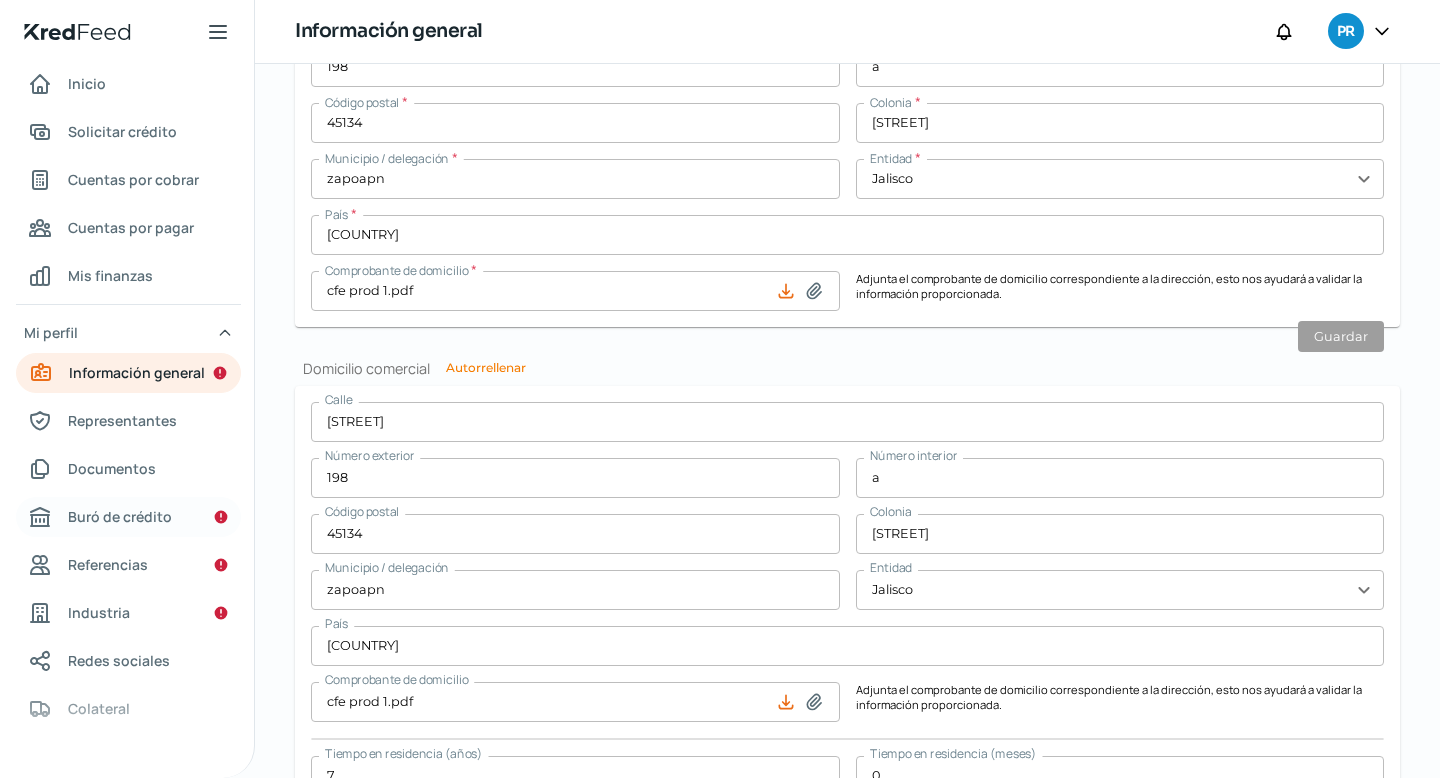 click on "Buró de crédito" at bounding box center [120, 516] 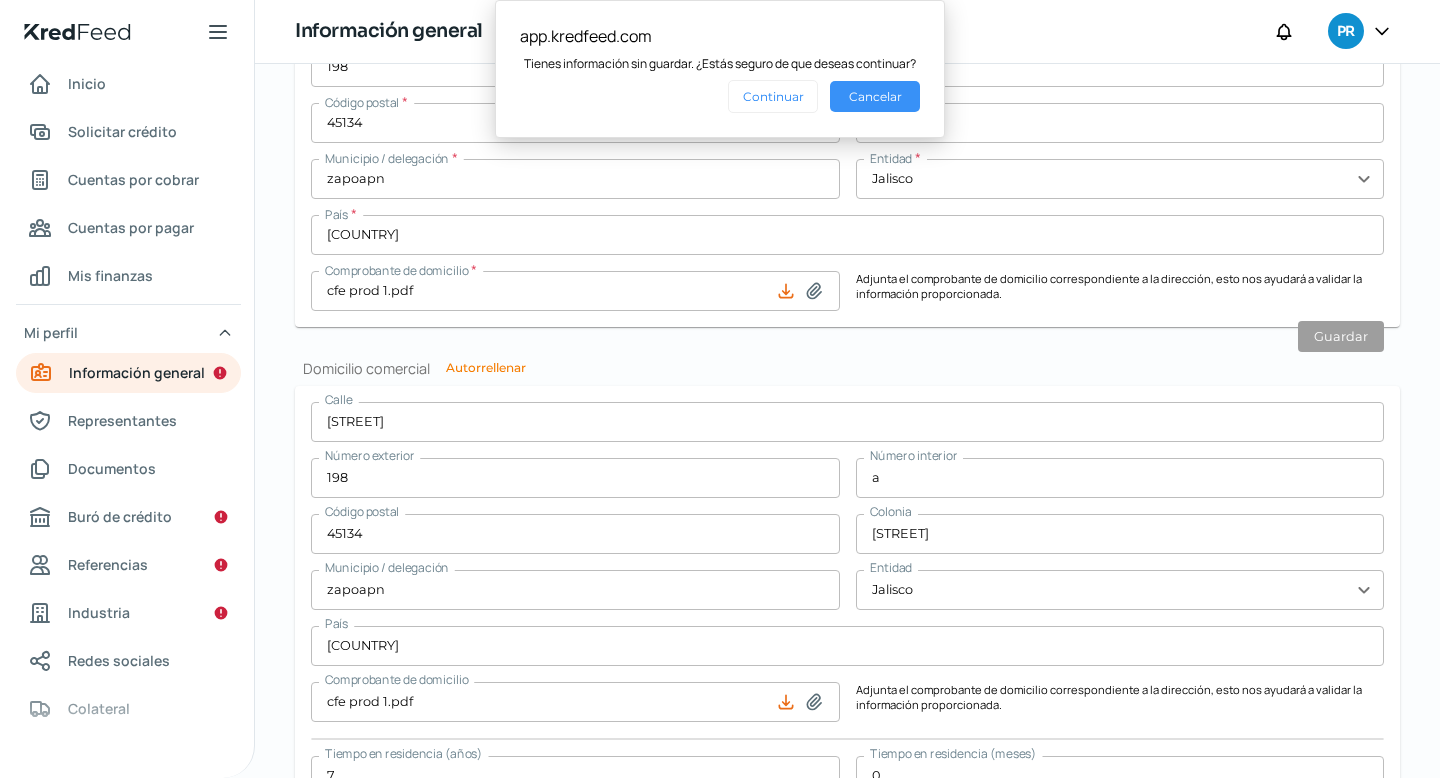click on "Cancelar" at bounding box center [875, 96] 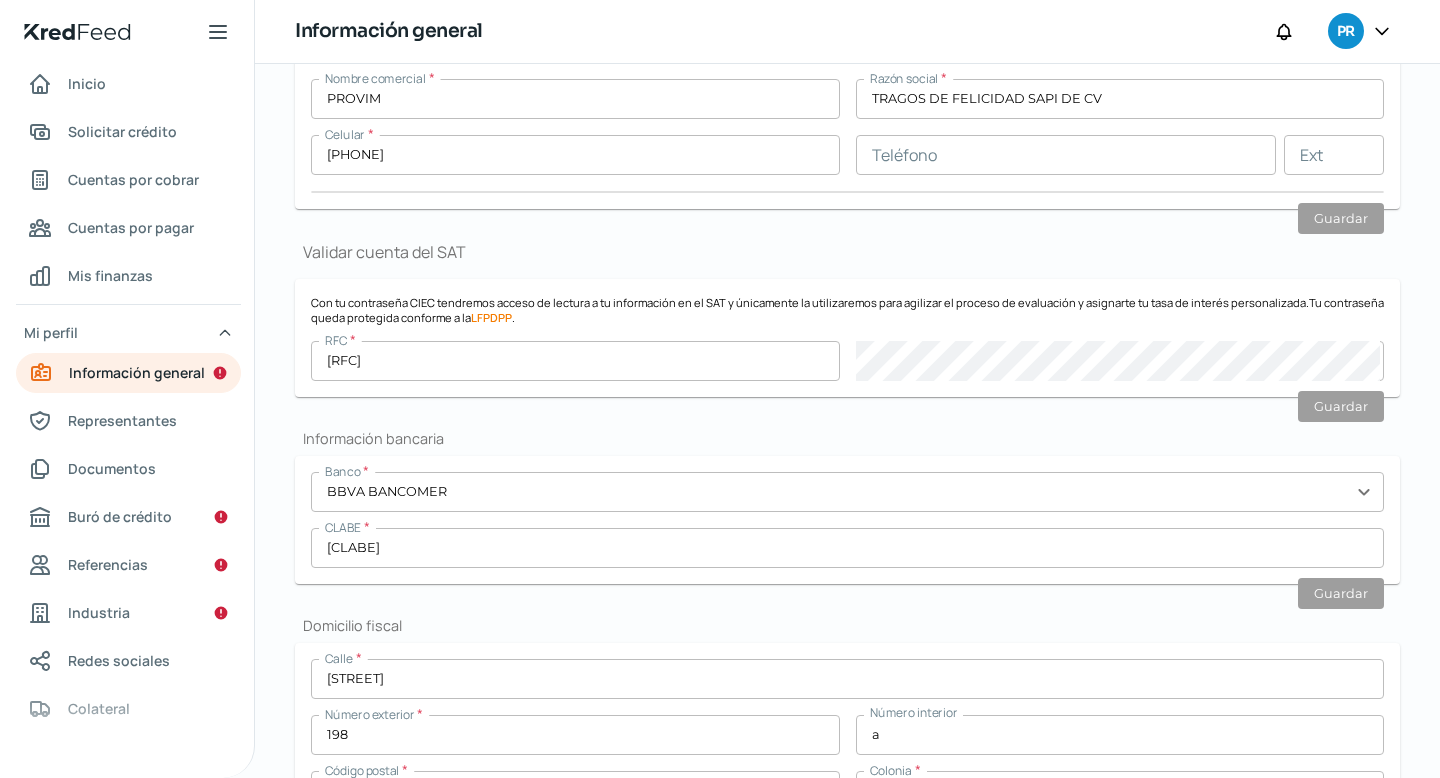 scroll, scrollTop: 316, scrollLeft: 0, axis: vertical 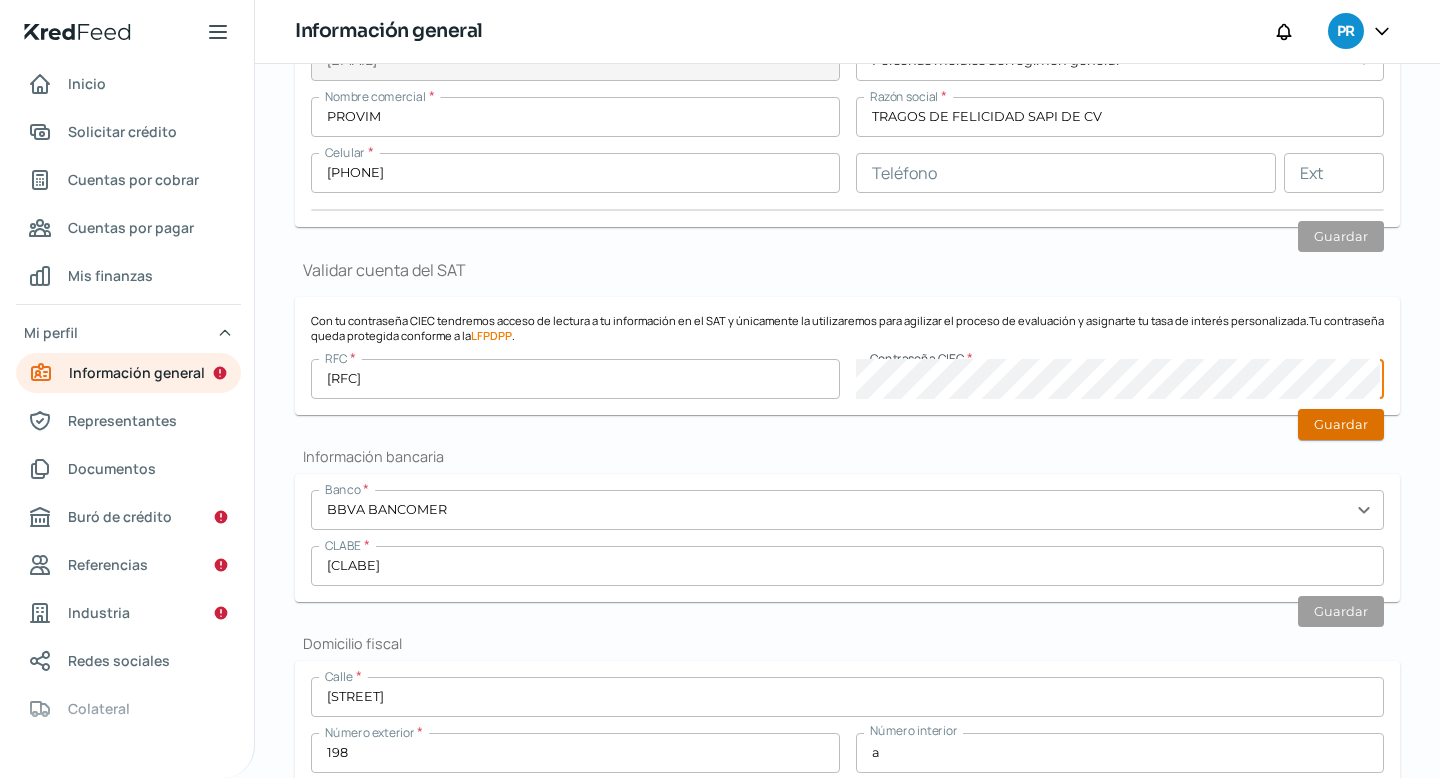 click on "Guardar" at bounding box center [1341, 424] 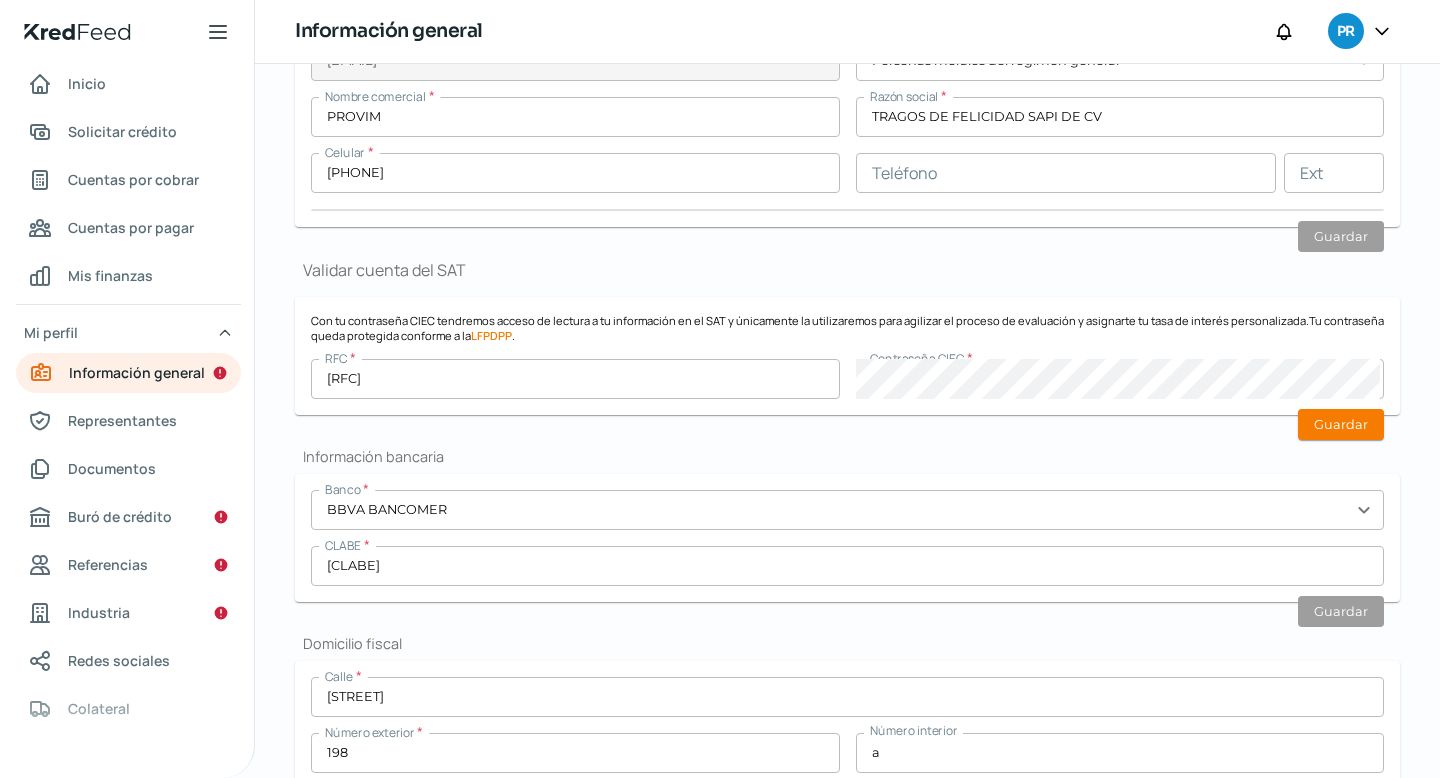 scroll, scrollTop: 0, scrollLeft: 0, axis: both 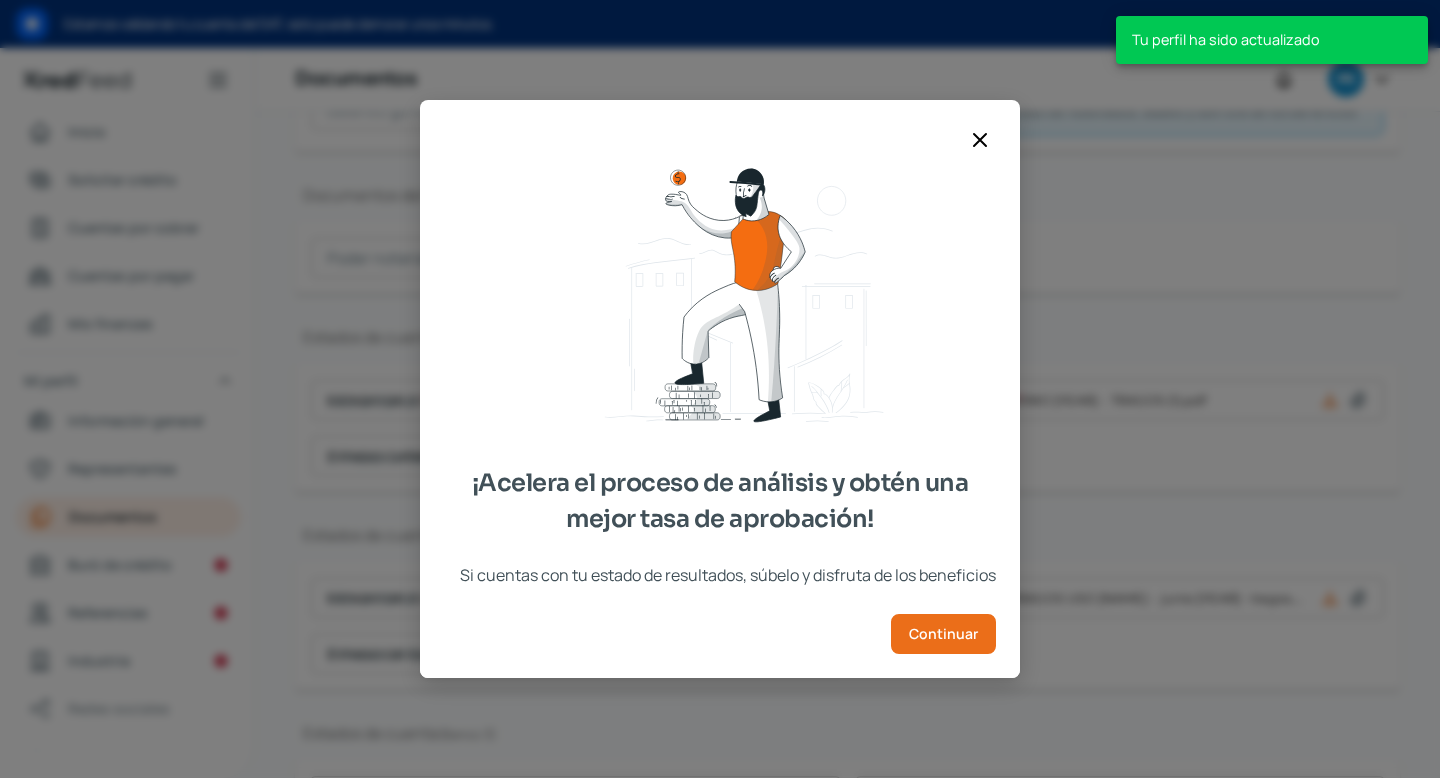 type on "CSF TRAGOS AGOSTO [YEAR].pdf" 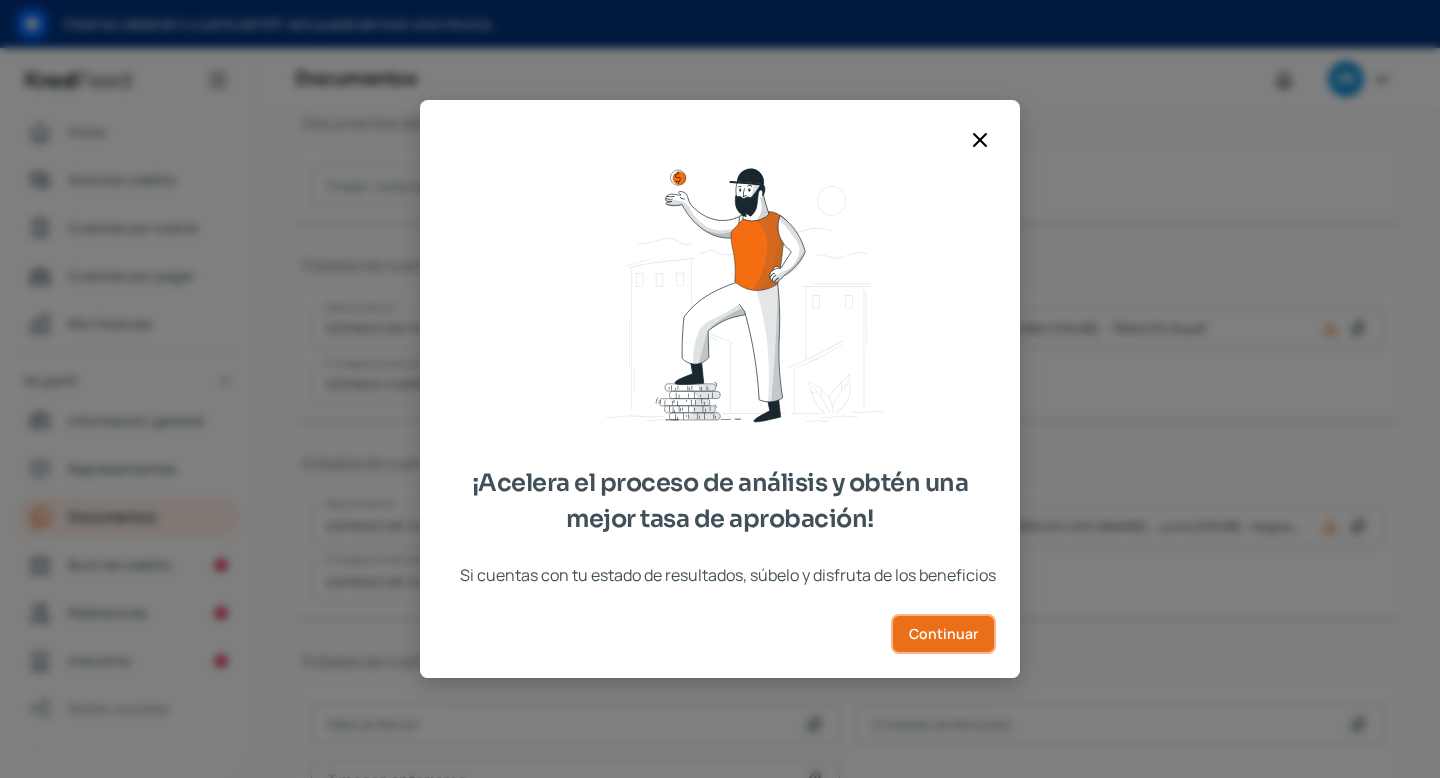 click on "Continuar" at bounding box center (943, 634) 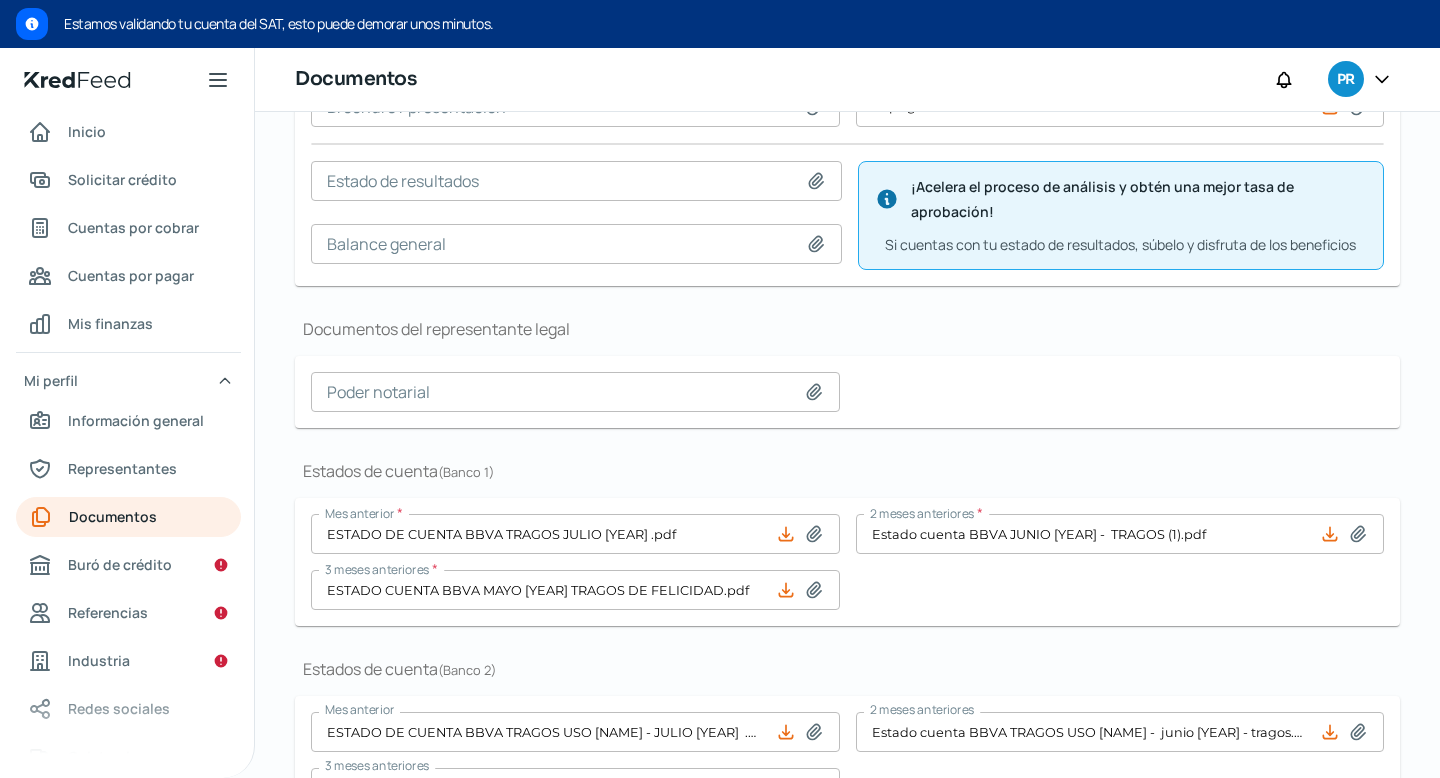 scroll, scrollTop: 640, scrollLeft: 0, axis: vertical 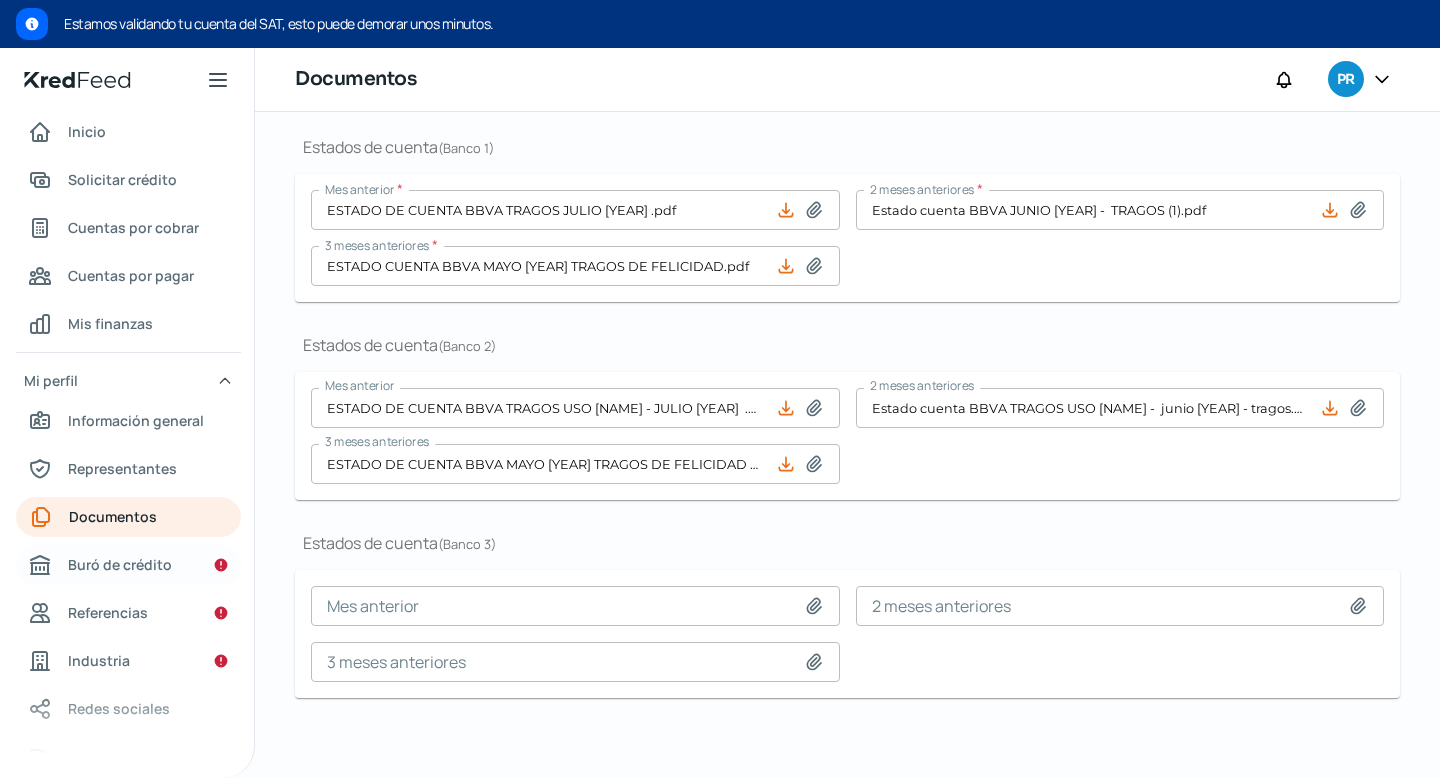 click on "Buró de crédito" at bounding box center [128, 565] 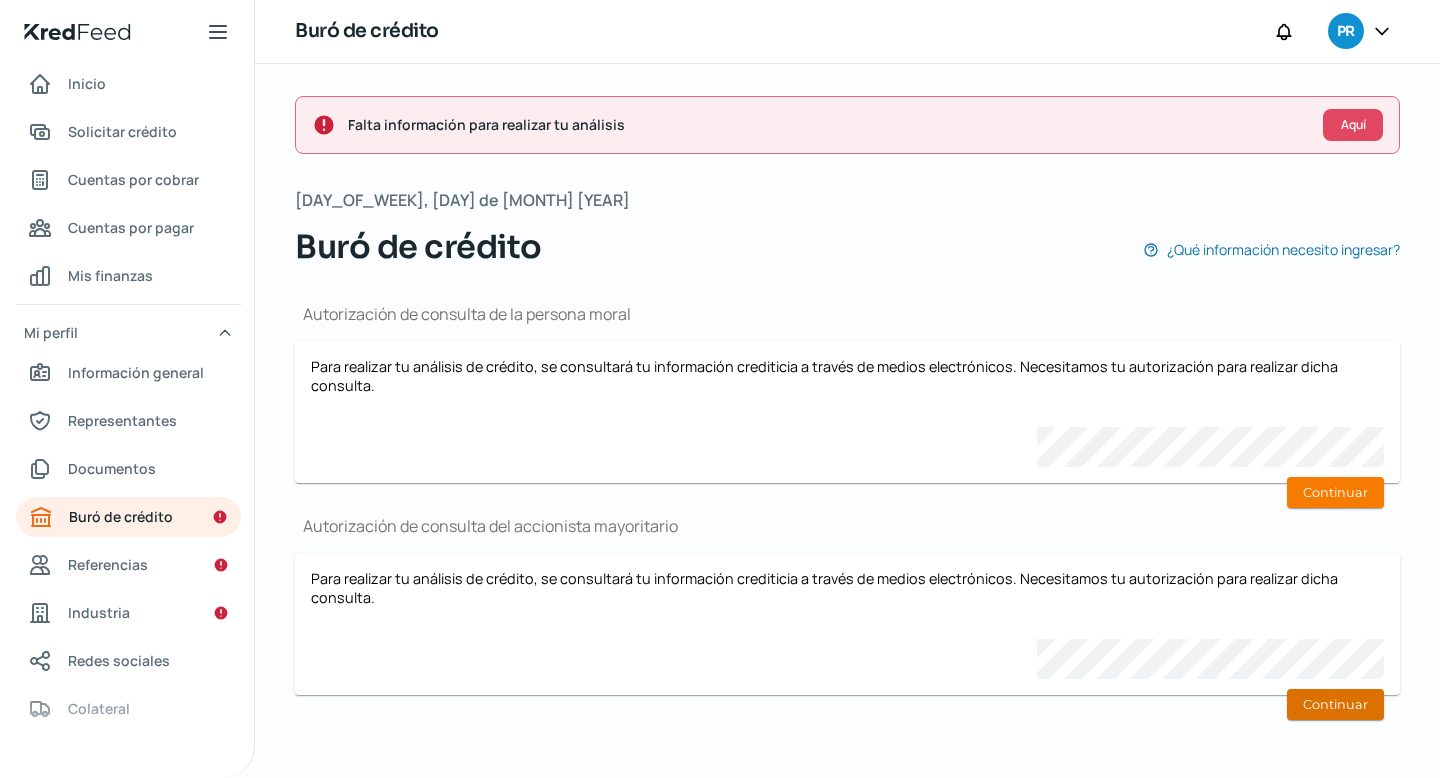 click on "Continuar" at bounding box center (1335, 704) 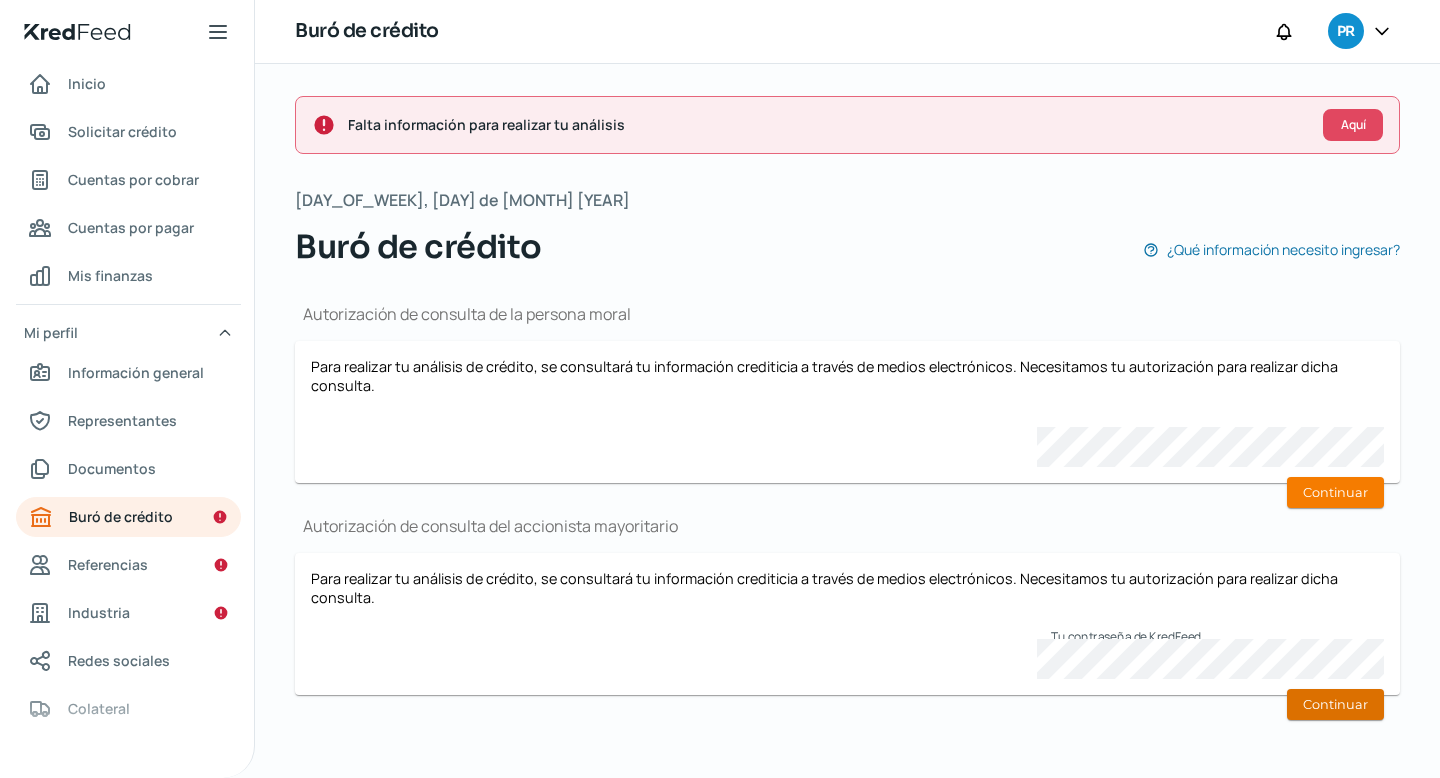 click on "Continuar" at bounding box center [1335, 704] 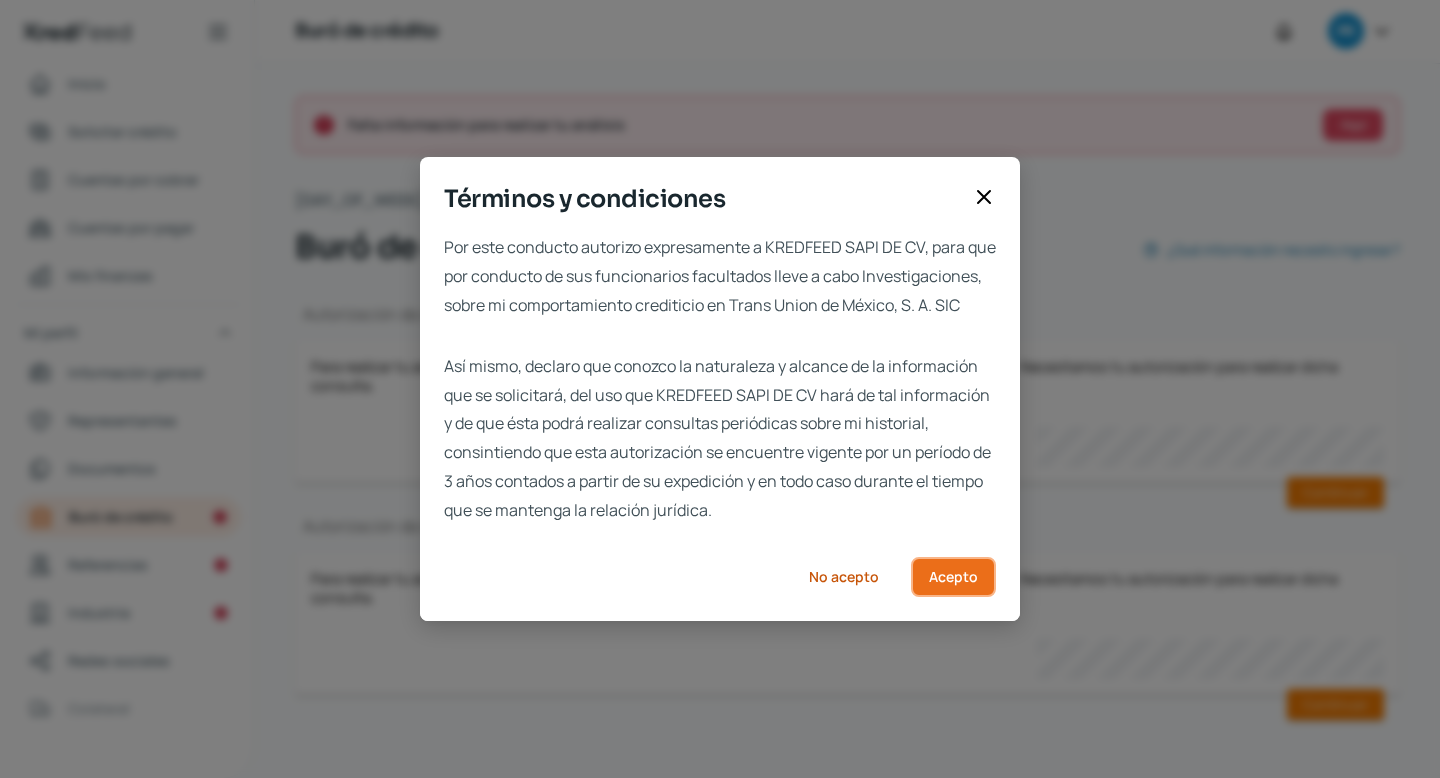 click on "Acepto" at bounding box center (953, 577) 